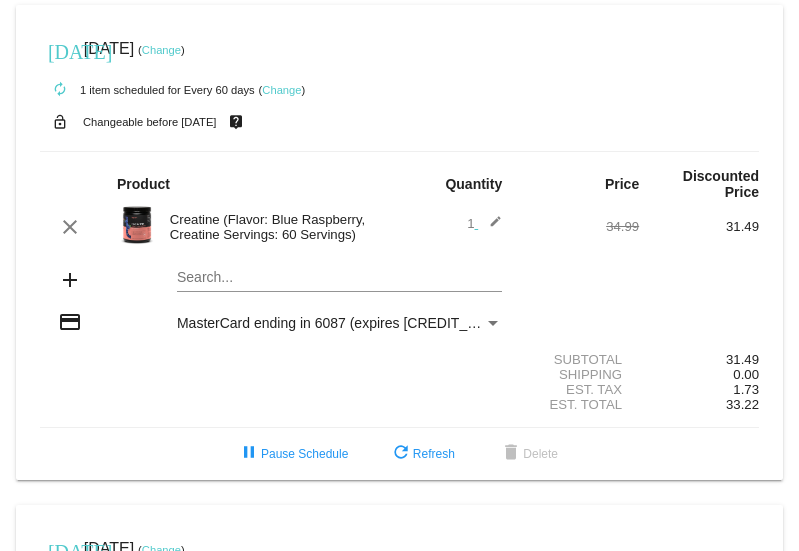 scroll, scrollTop: 0, scrollLeft: 0, axis: both 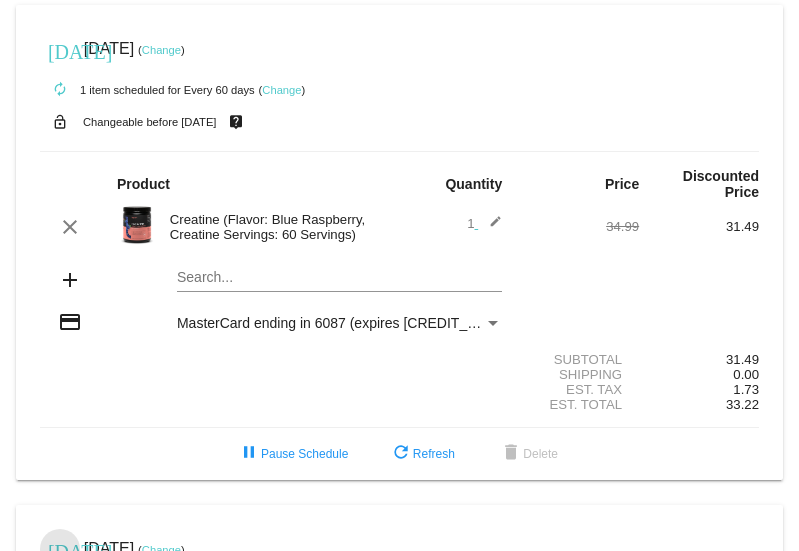 click on "[DATE]" 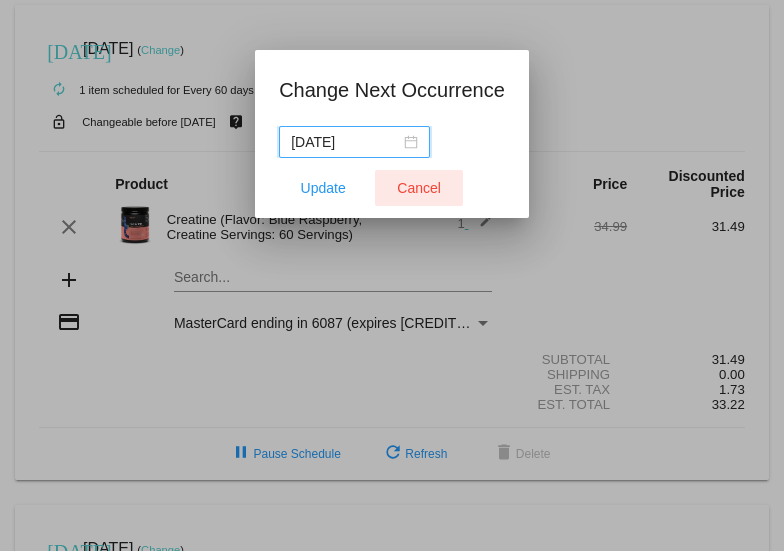 click on "Cancel" 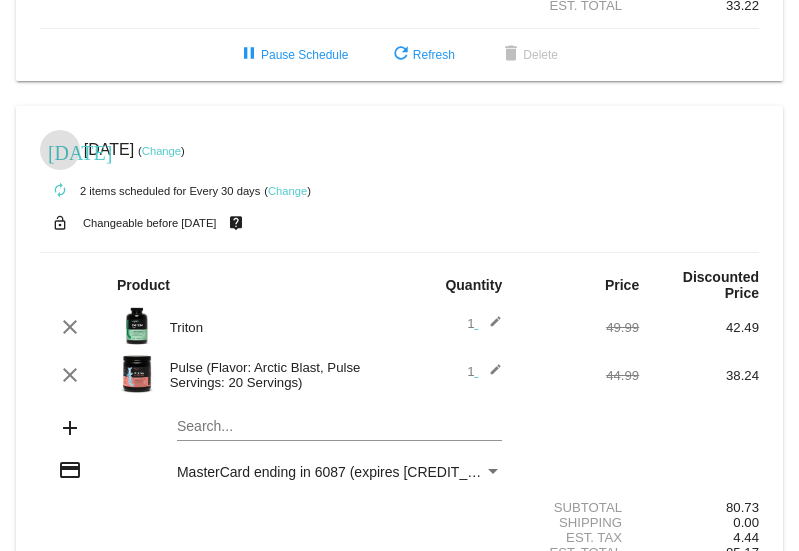 scroll, scrollTop: 414, scrollLeft: 0, axis: vertical 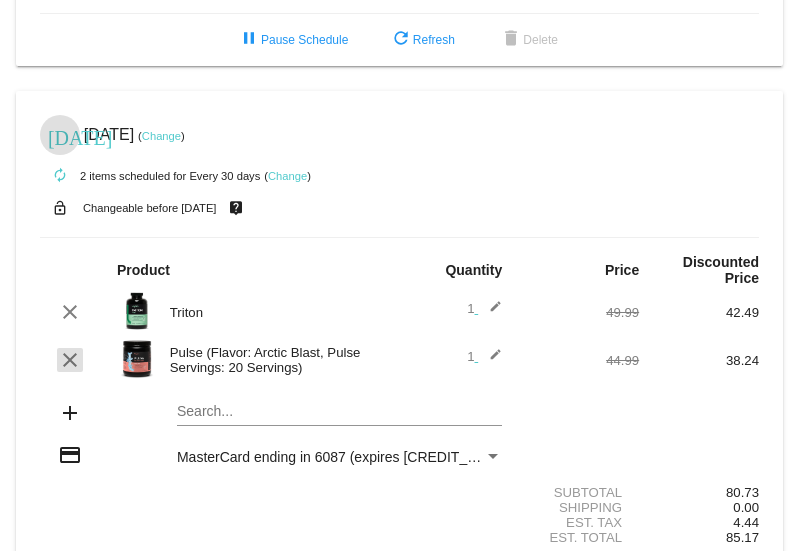 click on "clear" 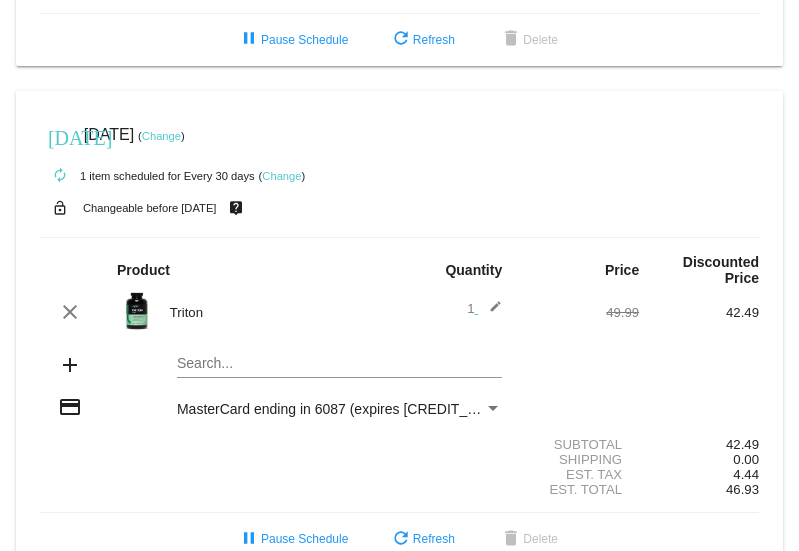 click on "[DATE]
[DATE]
( Change )
autorenew
1
item
scheduled for Every 30 days
( Change )
lock_open
Changeable before [DATE]
live_help
Product
Quantity
Price
Discounted Price
clear" 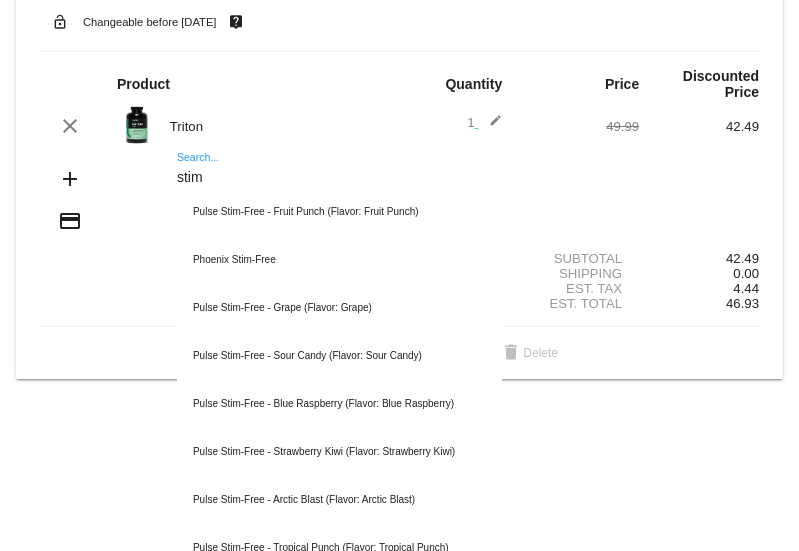 scroll, scrollTop: 586, scrollLeft: 0, axis: vertical 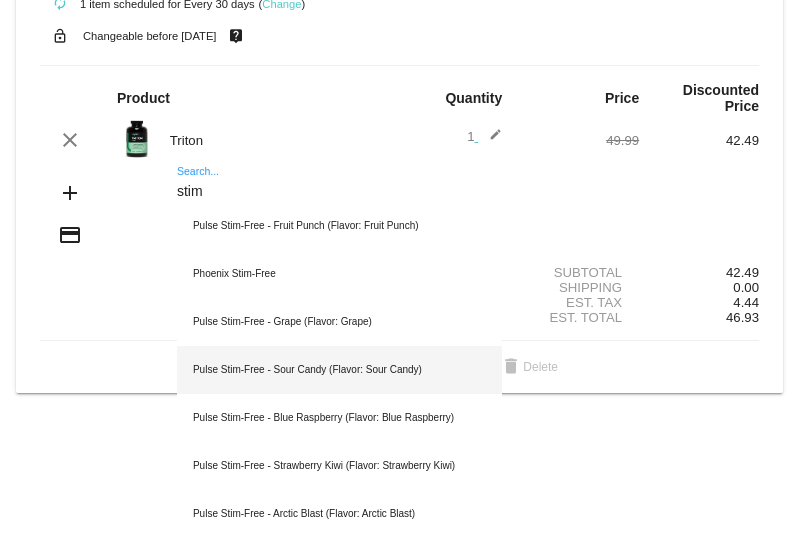 type on "stim" 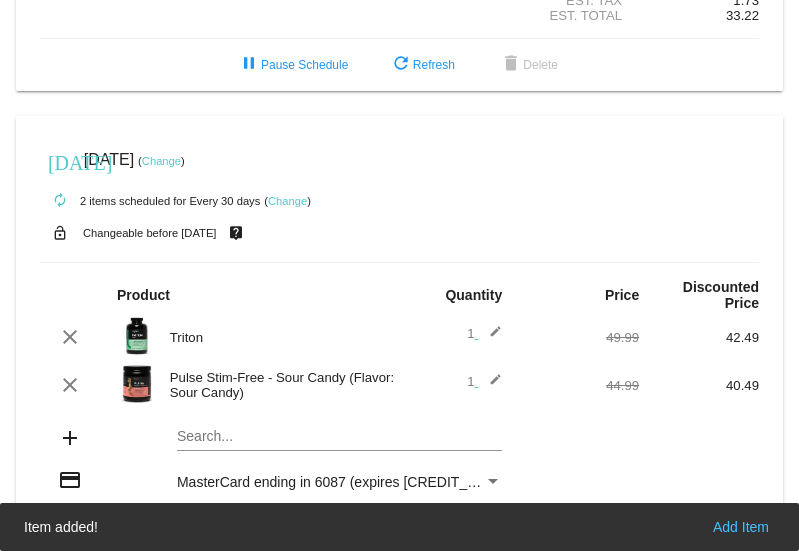 scroll, scrollTop: 338, scrollLeft: 0, axis: vertical 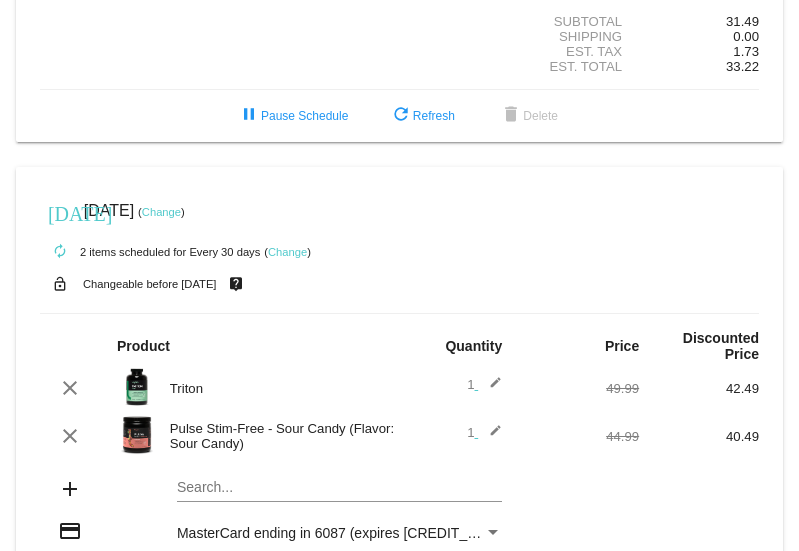 click on "Change" 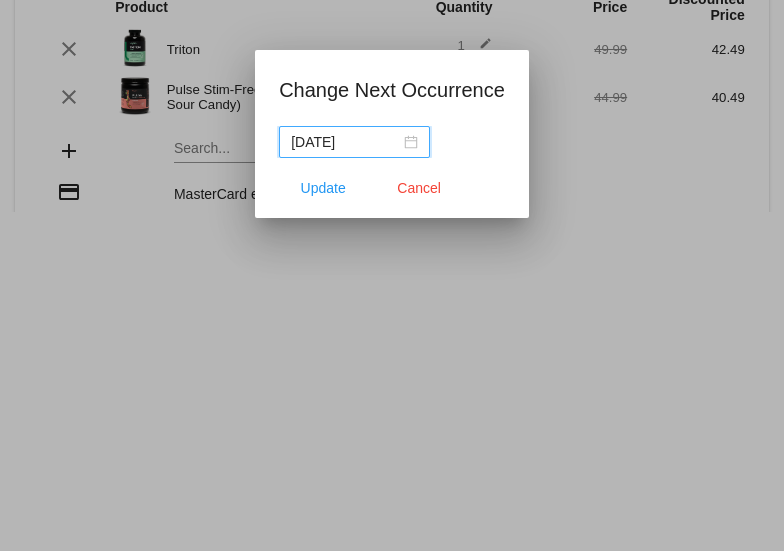 click on "[DATE]" at bounding box center (354, 142) 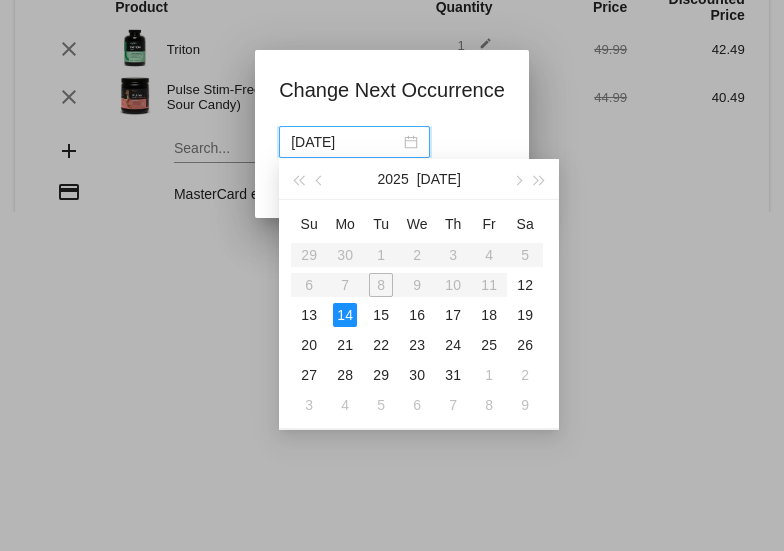 click at bounding box center (392, 275) 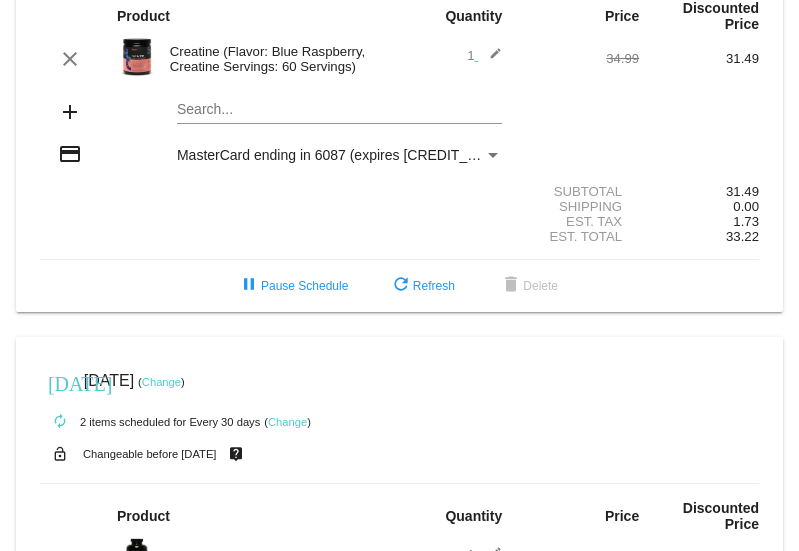 scroll, scrollTop: 170, scrollLeft: 0, axis: vertical 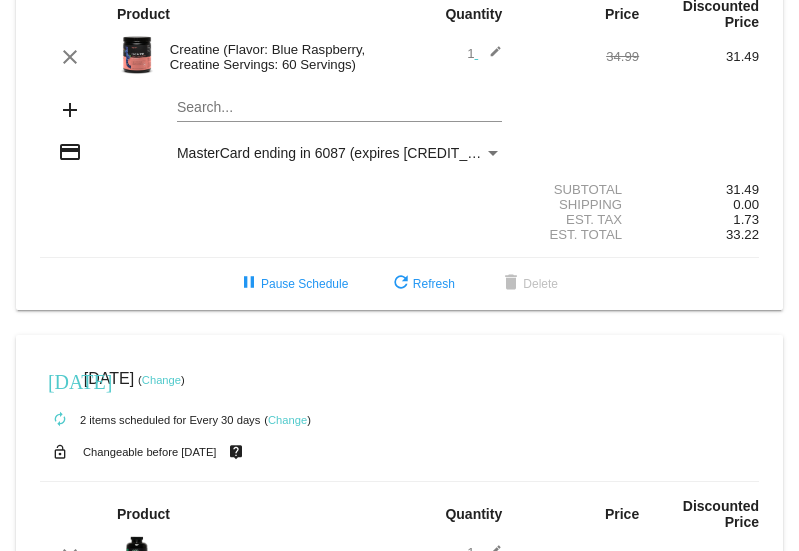 click on "Change" 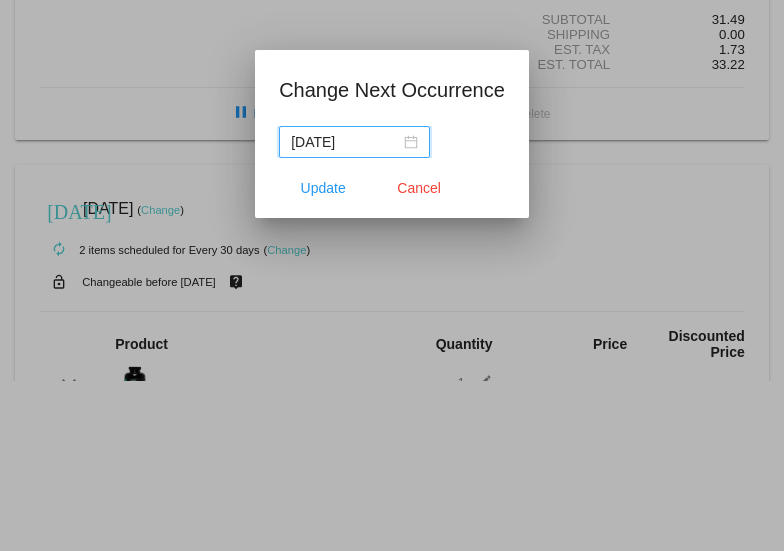 click on "[DATE]" at bounding box center [354, 142] 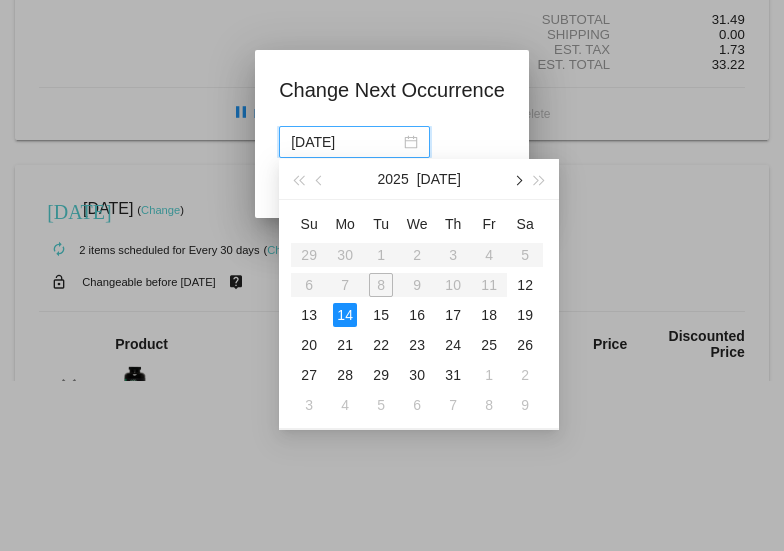 click at bounding box center (518, 181) 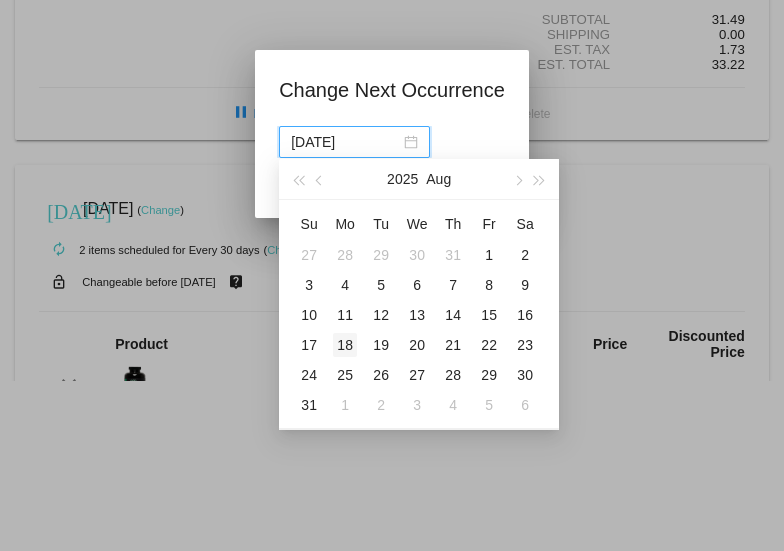 click on "18" at bounding box center [345, 345] 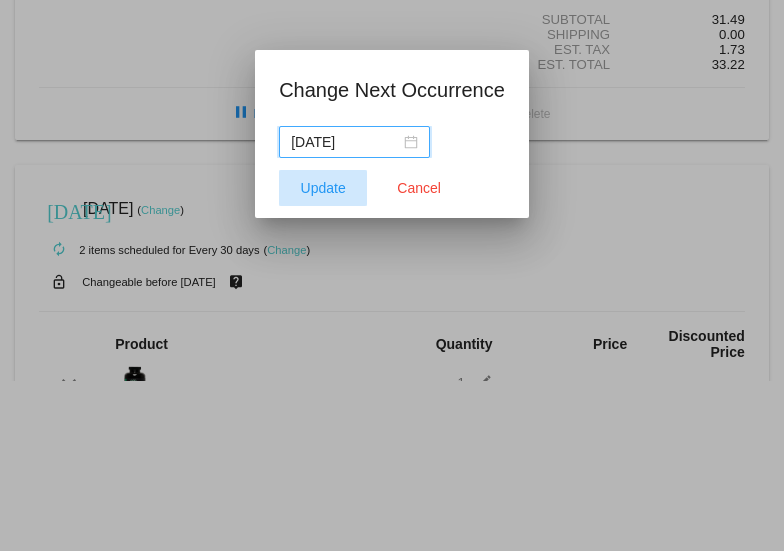 click on "Update" 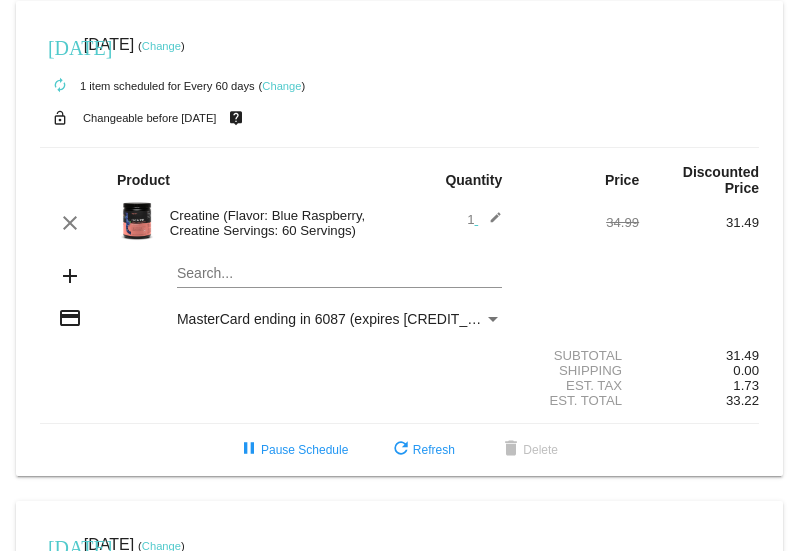 scroll, scrollTop: 0, scrollLeft: 0, axis: both 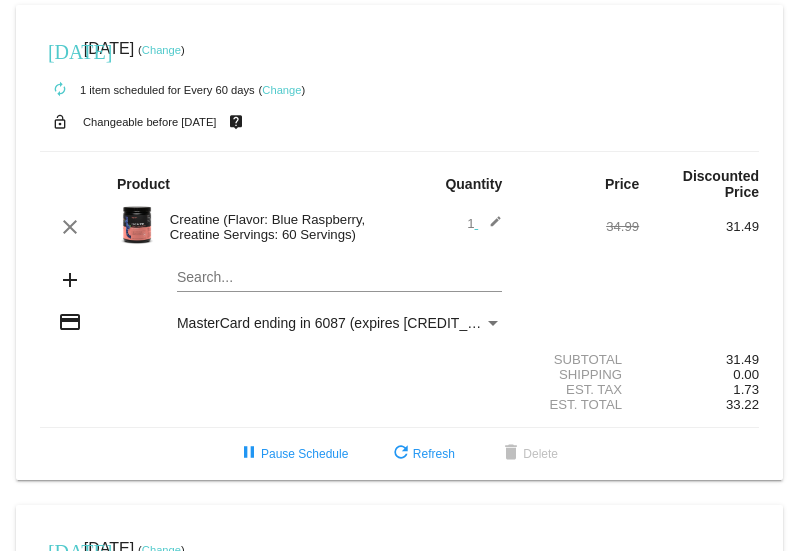 click on "Change" 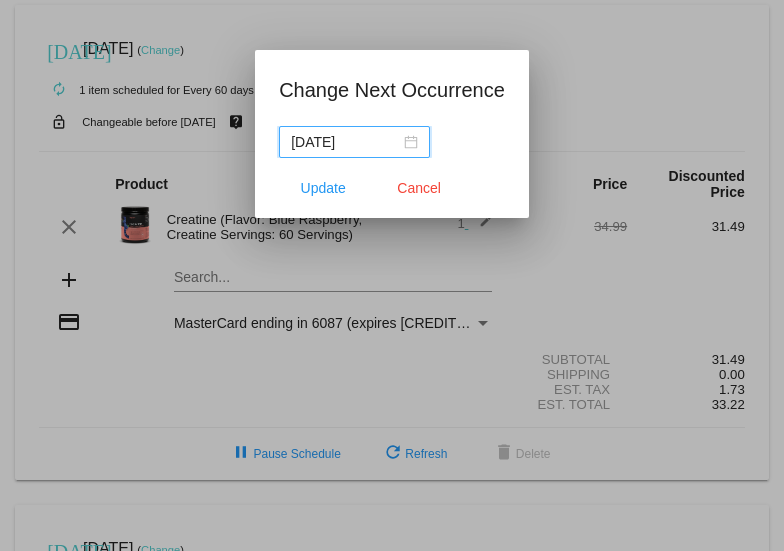 click on "[DATE]" at bounding box center [354, 142] 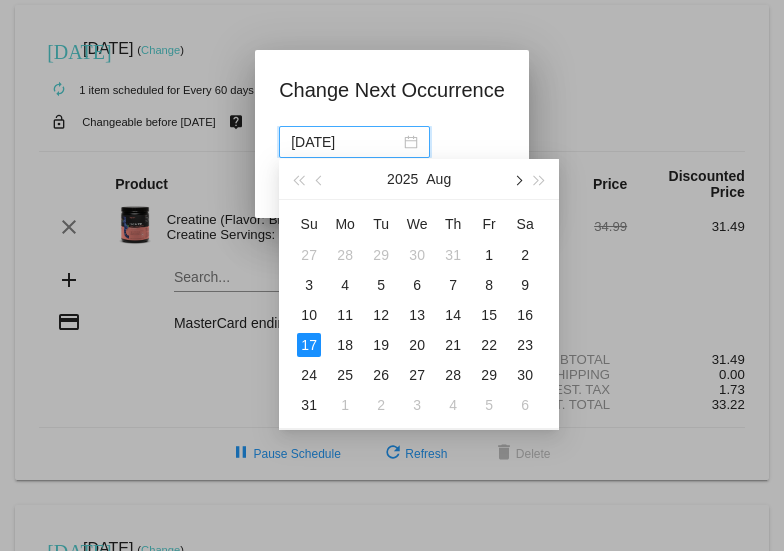 click at bounding box center (518, 181) 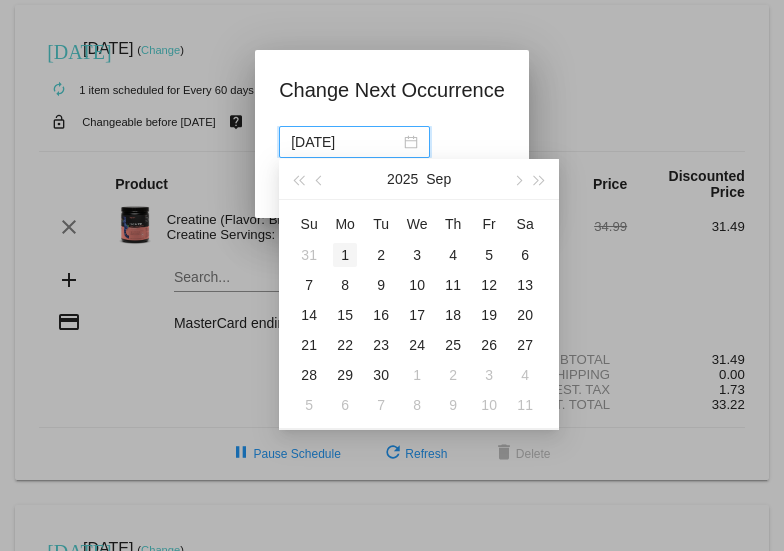 click on "1" at bounding box center (345, 255) 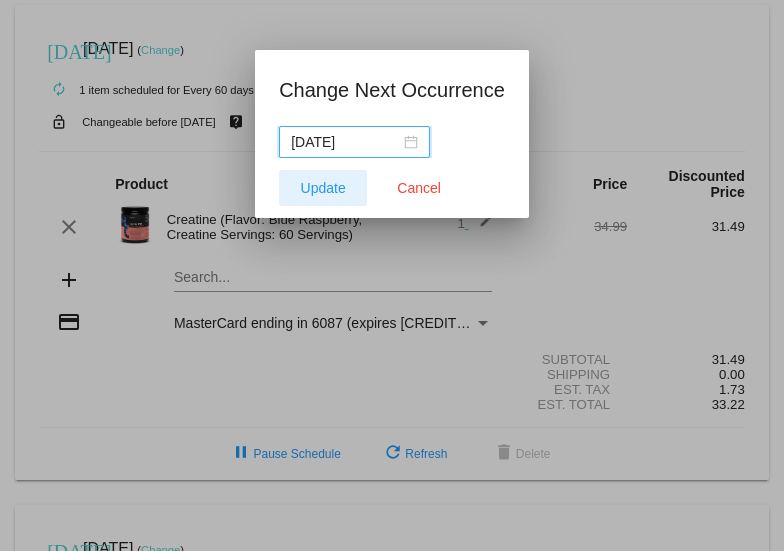 click on "Update" 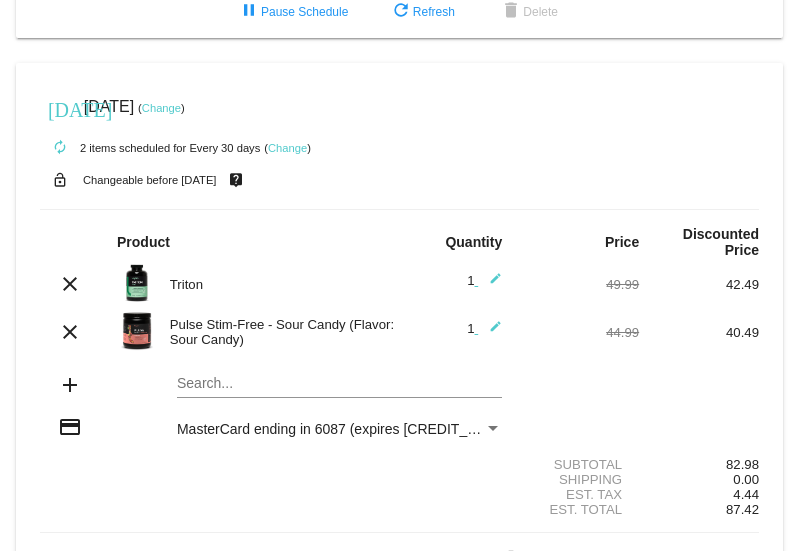 scroll, scrollTop: 504, scrollLeft: 0, axis: vertical 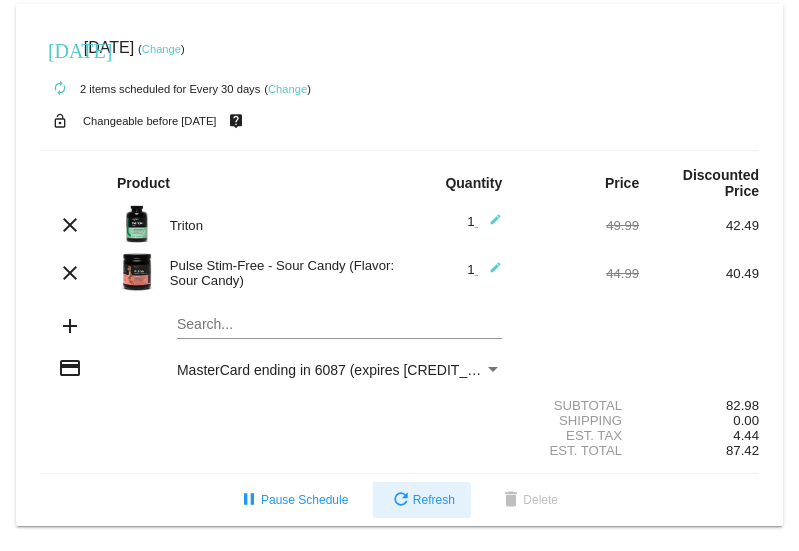 click on "refresh  Refresh" 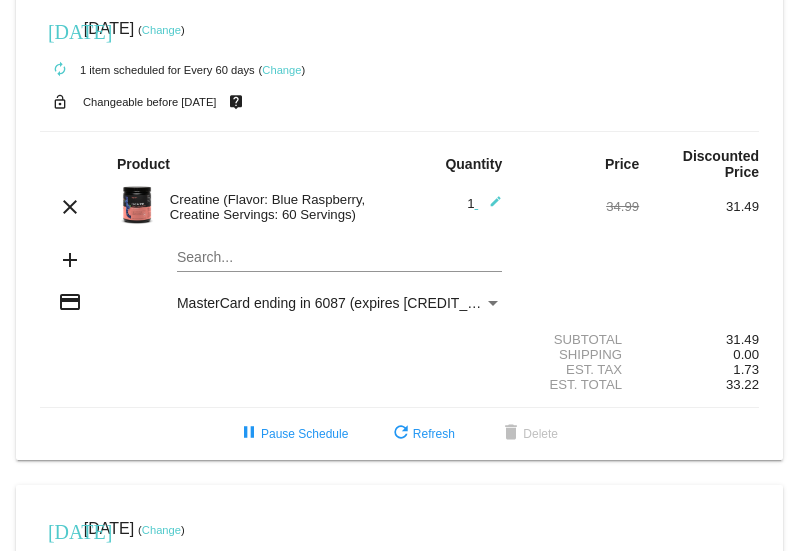 scroll, scrollTop: 0, scrollLeft: 0, axis: both 